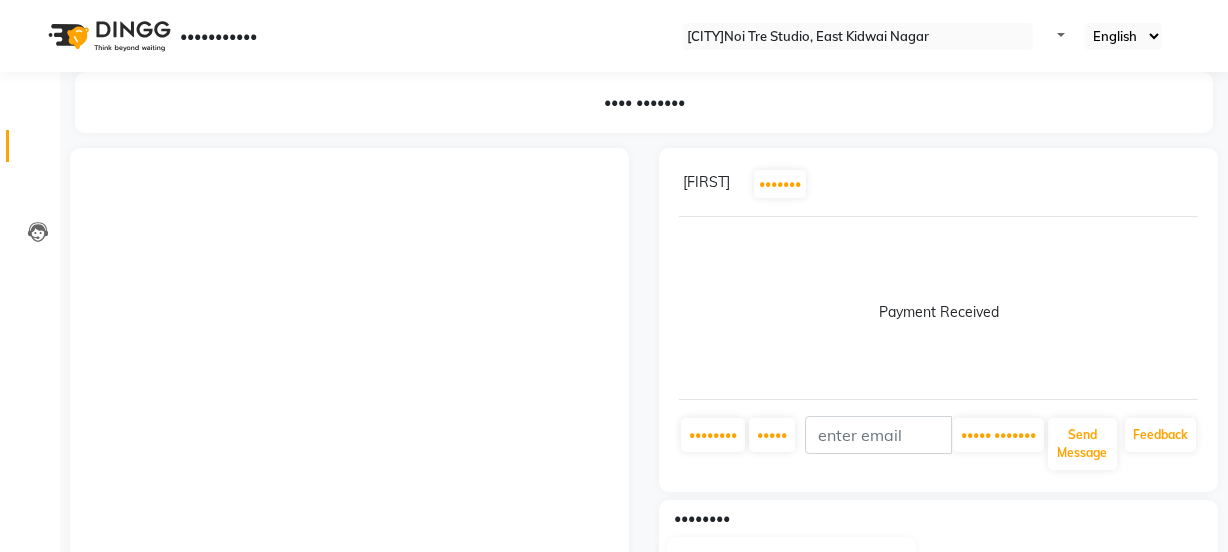 scroll, scrollTop: 0, scrollLeft: 0, axis: both 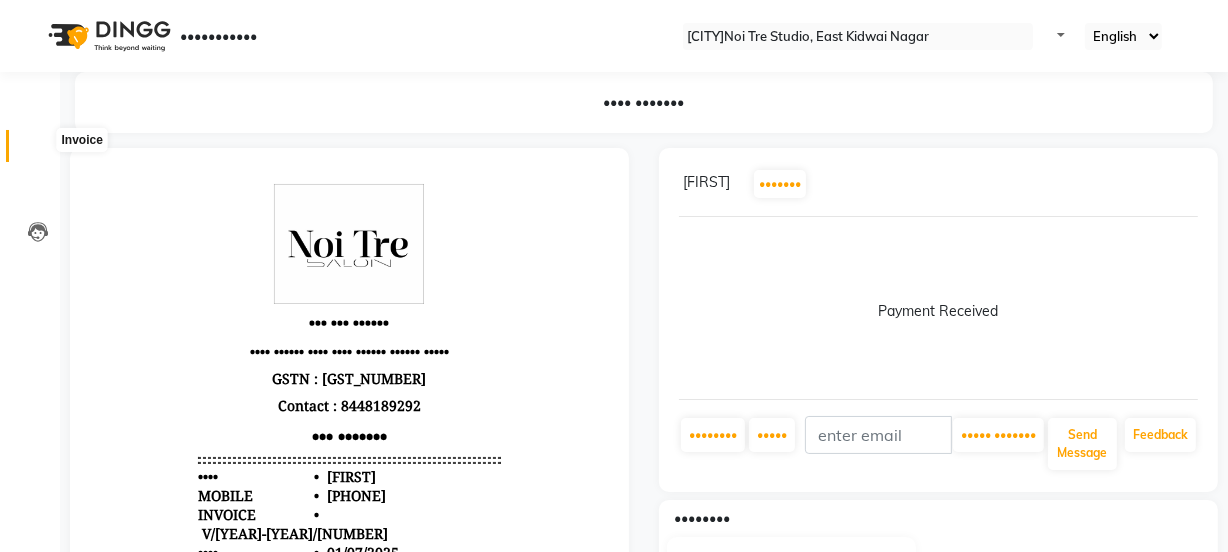 click at bounding box center [37, 151] 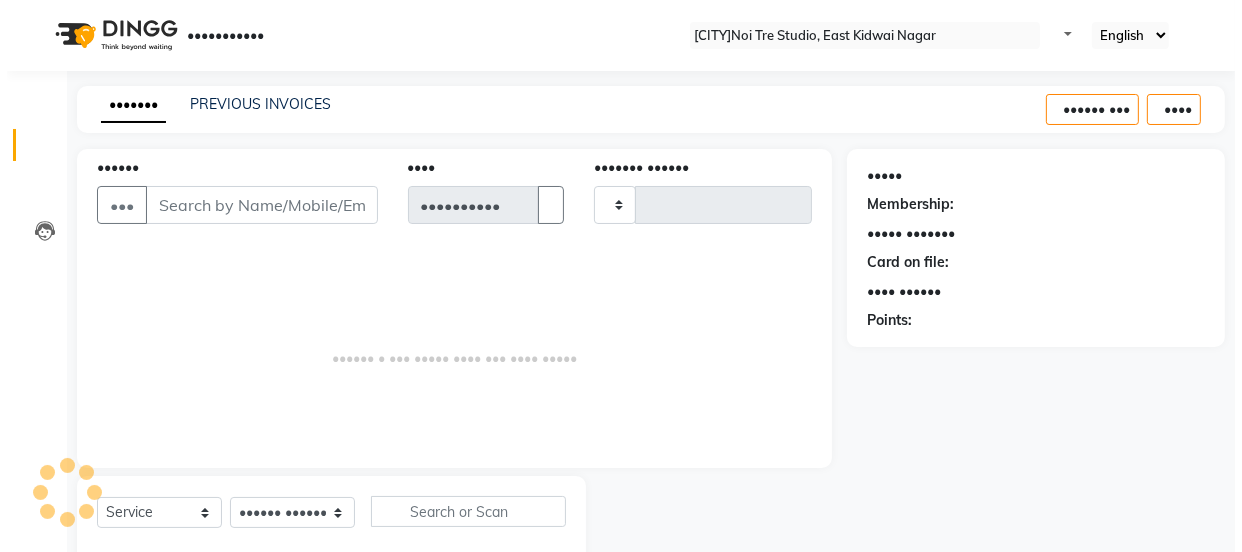 scroll, scrollTop: 50, scrollLeft: 0, axis: vertical 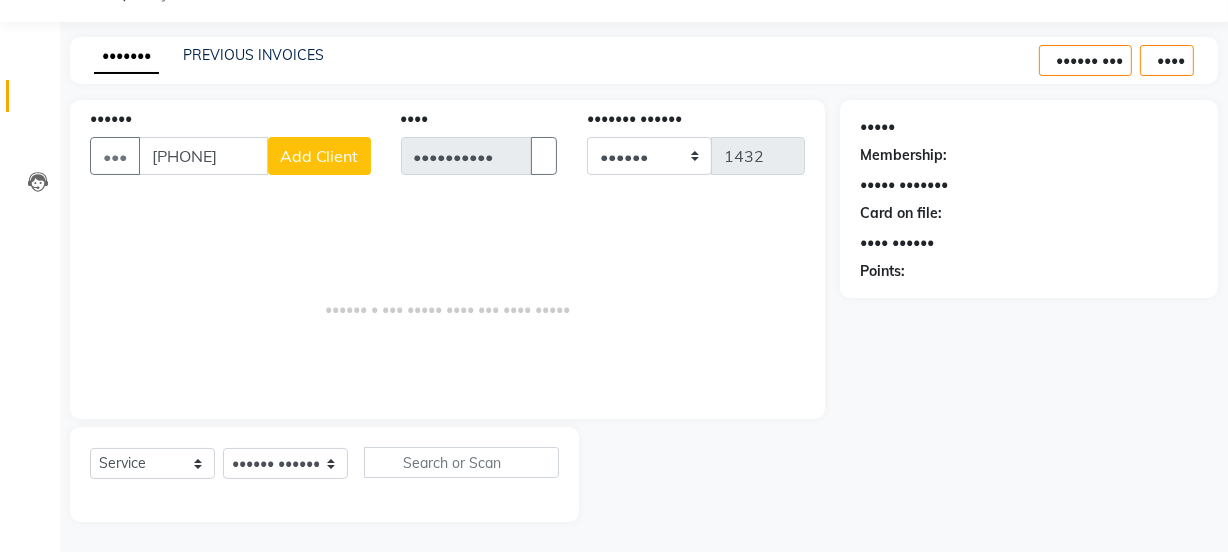 type on "[PHONE]" 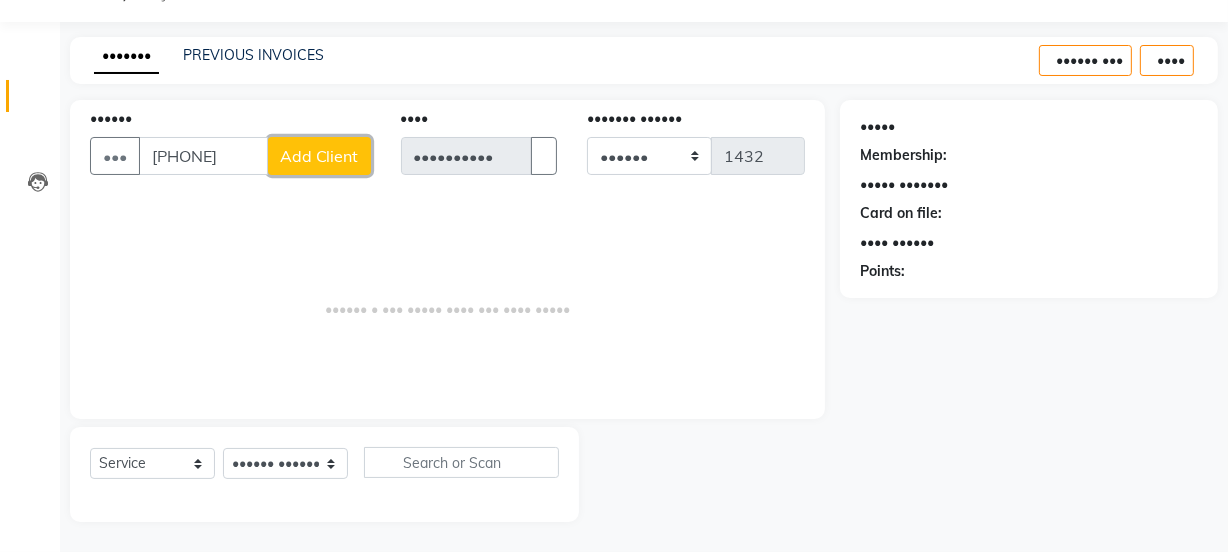 click on "Add Client" at bounding box center [319, 156] 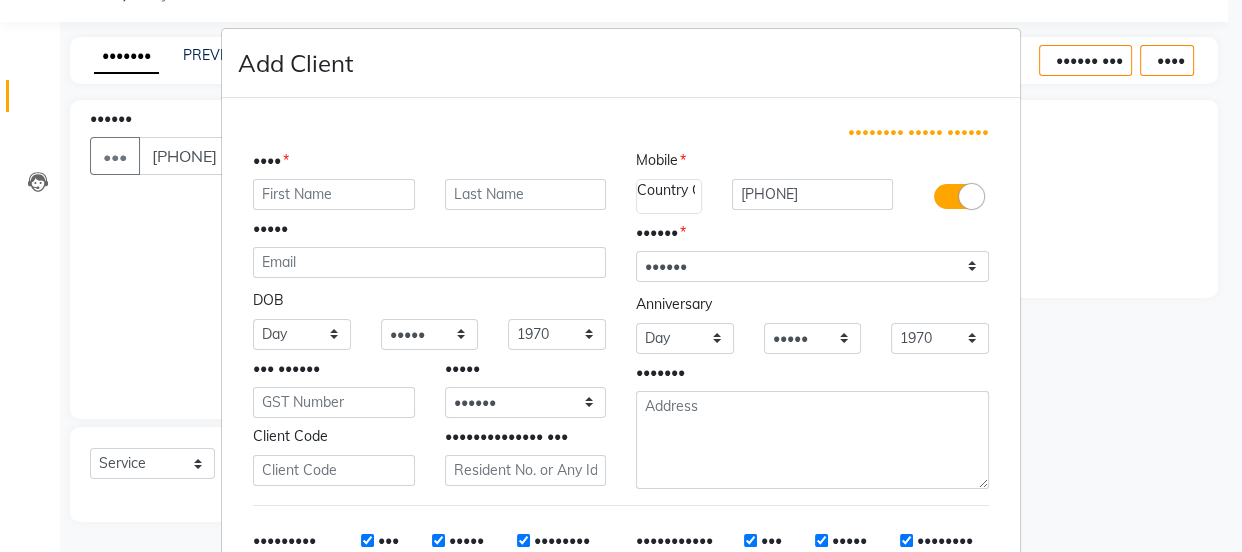 click at bounding box center [334, 194] 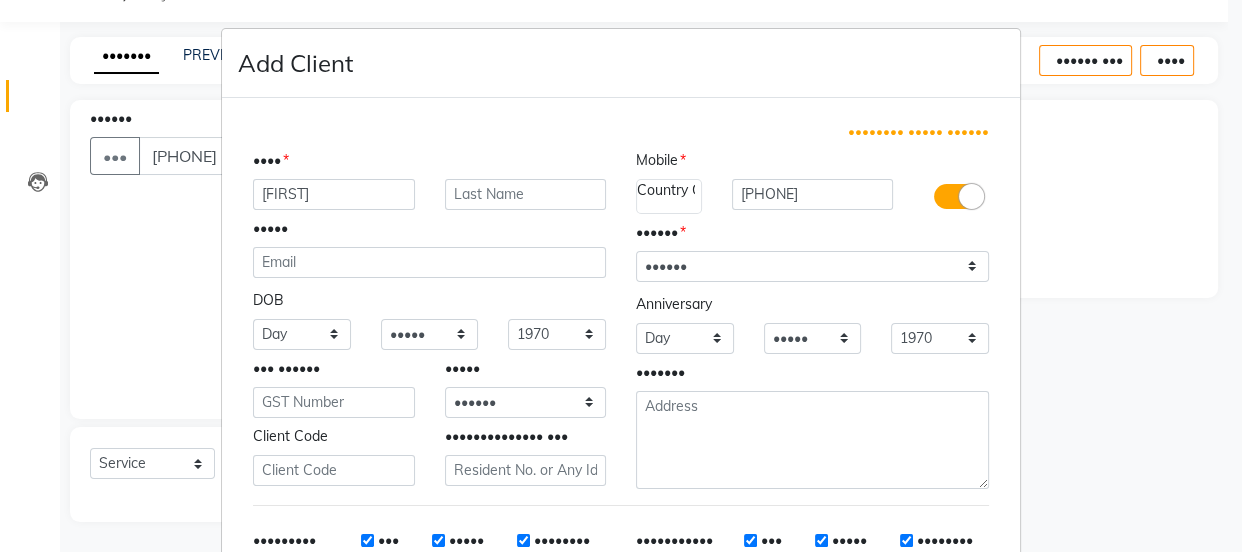 type on "[FIRST]" 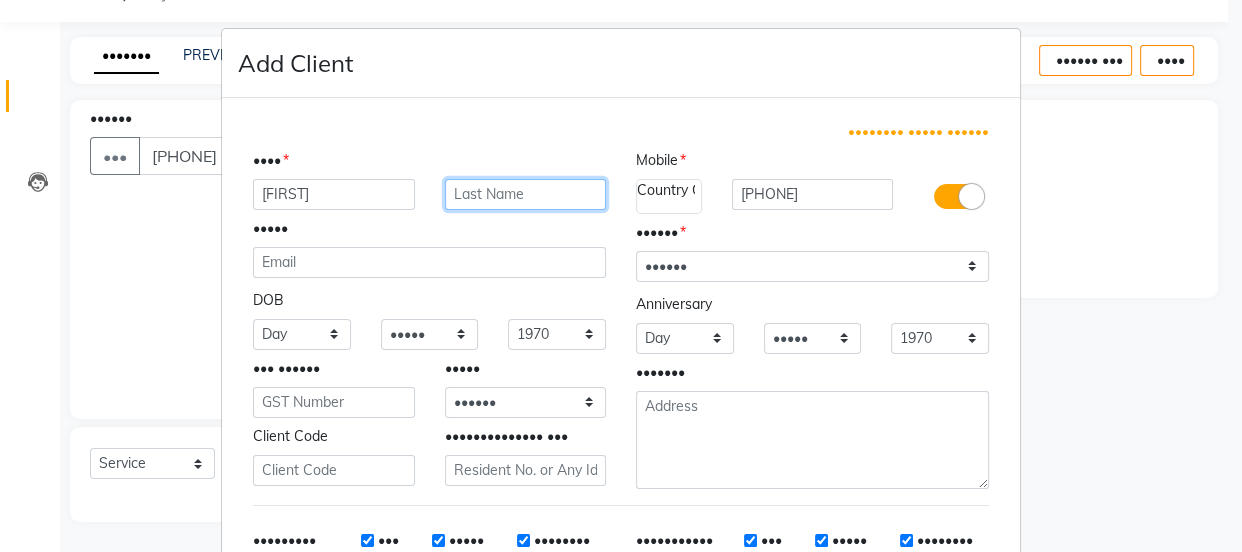 click at bounding box center [526, 194] 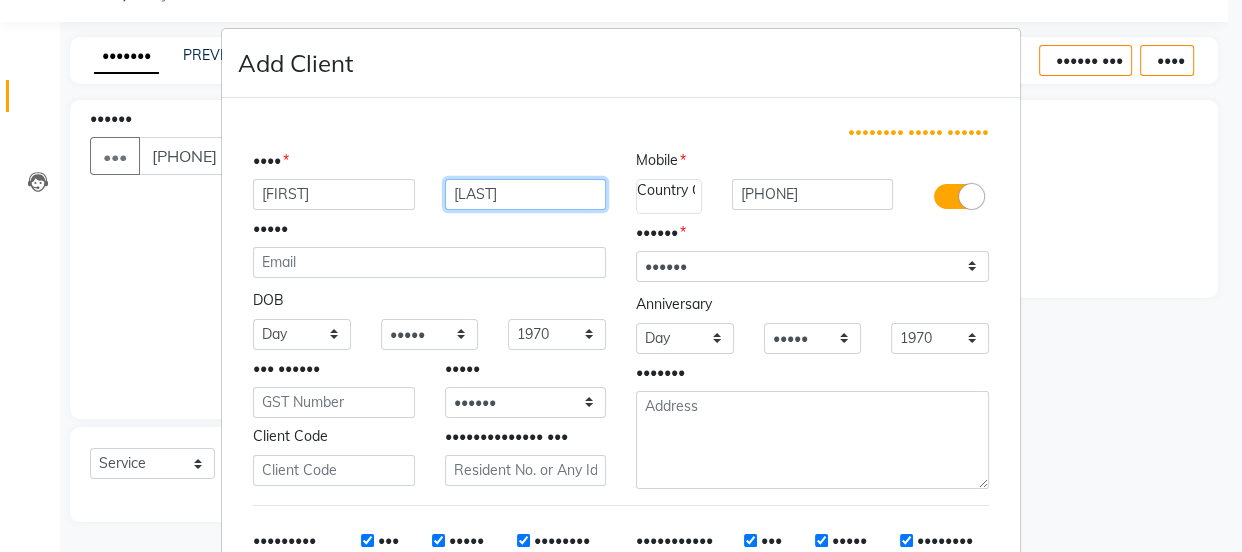 type on "[LAST]" 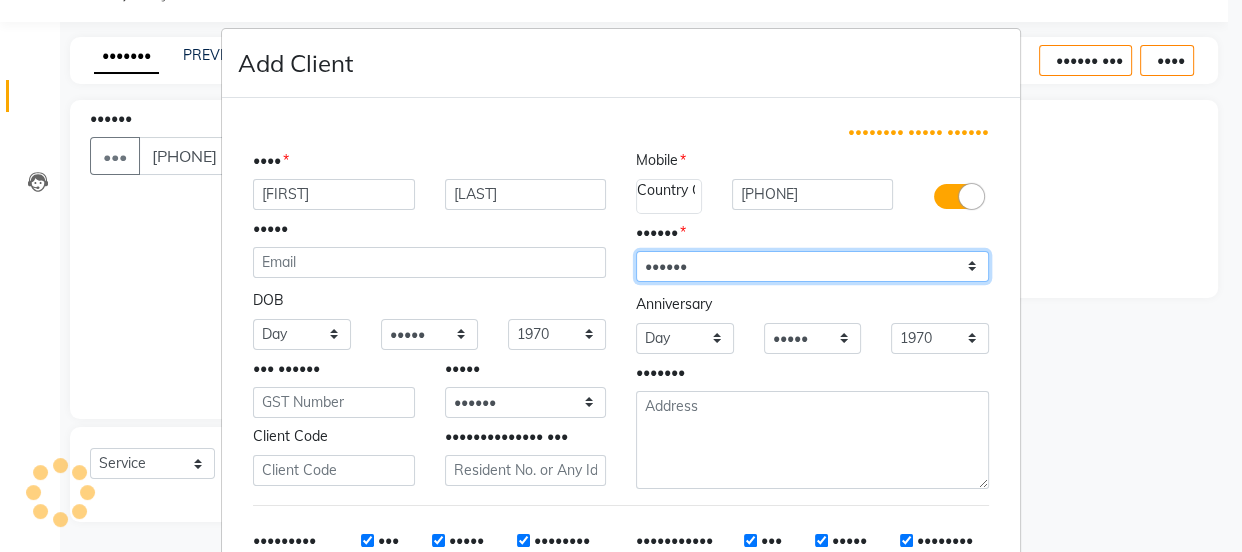 click on "Select Male Female Other Prefer Not To Say" at bounding box center (812, 266) 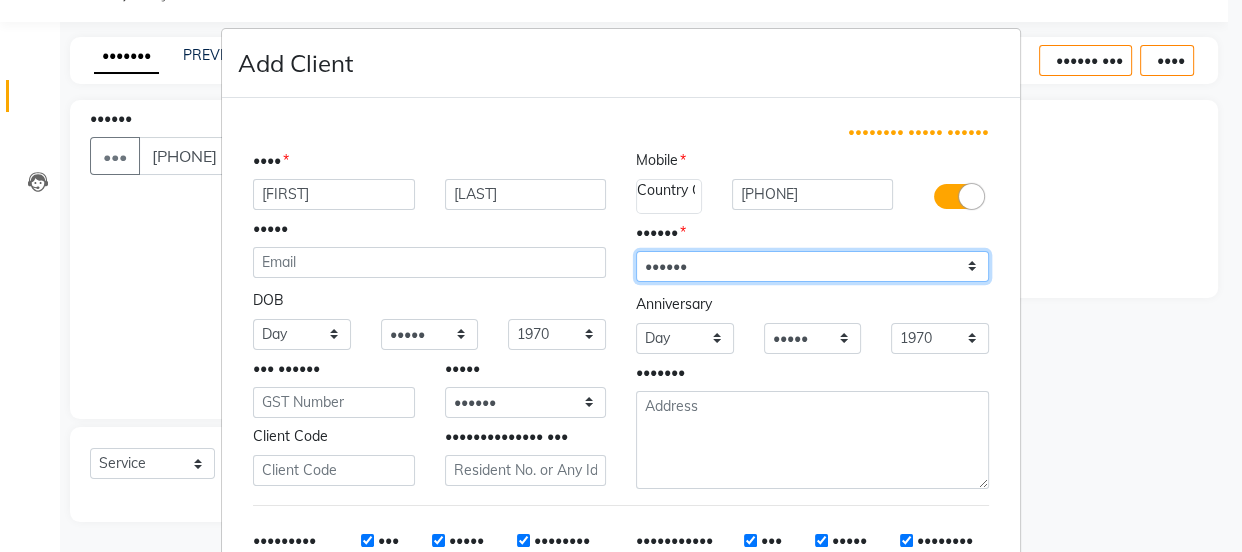 select on "••••••" 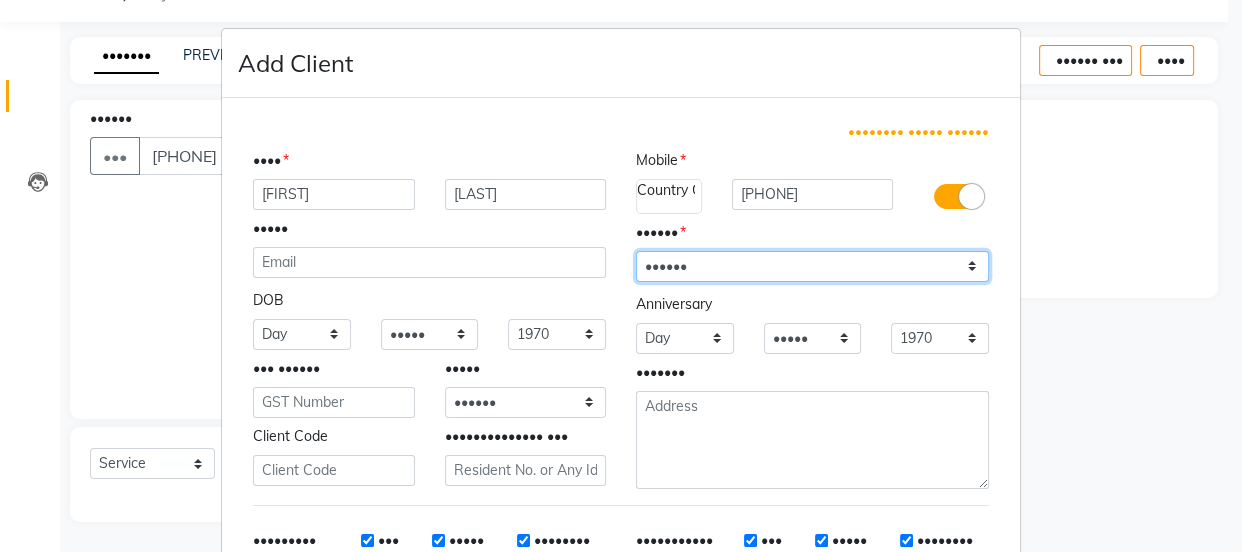 click on "Select Male Female Other Prefer Not To Say" at bounding box center (812, 266) 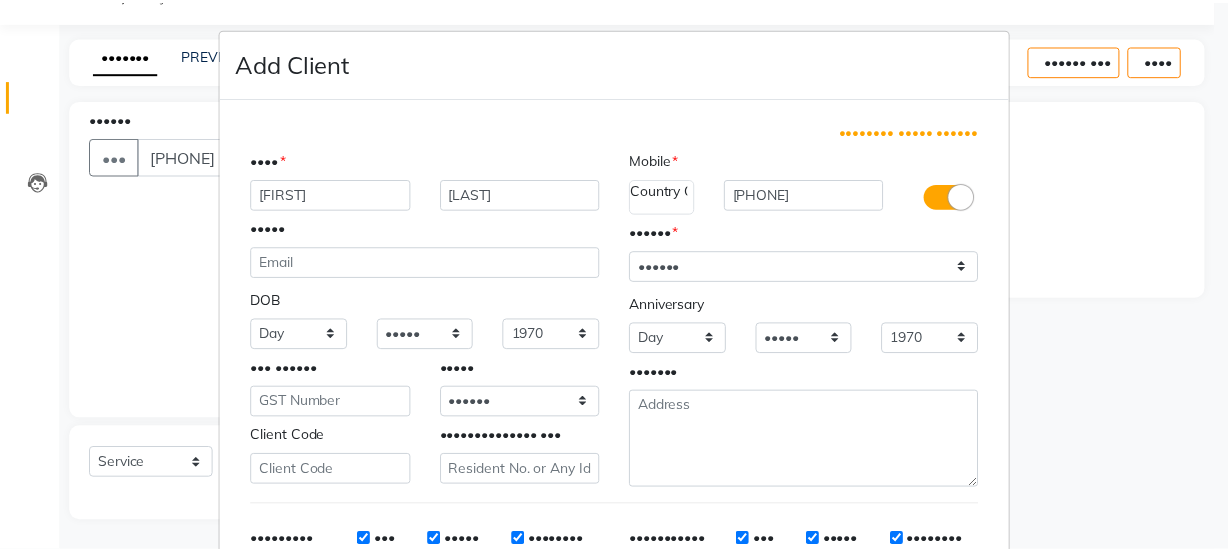 scroll, scrollTop: 301, scrollLeft: 0, axis: vertical 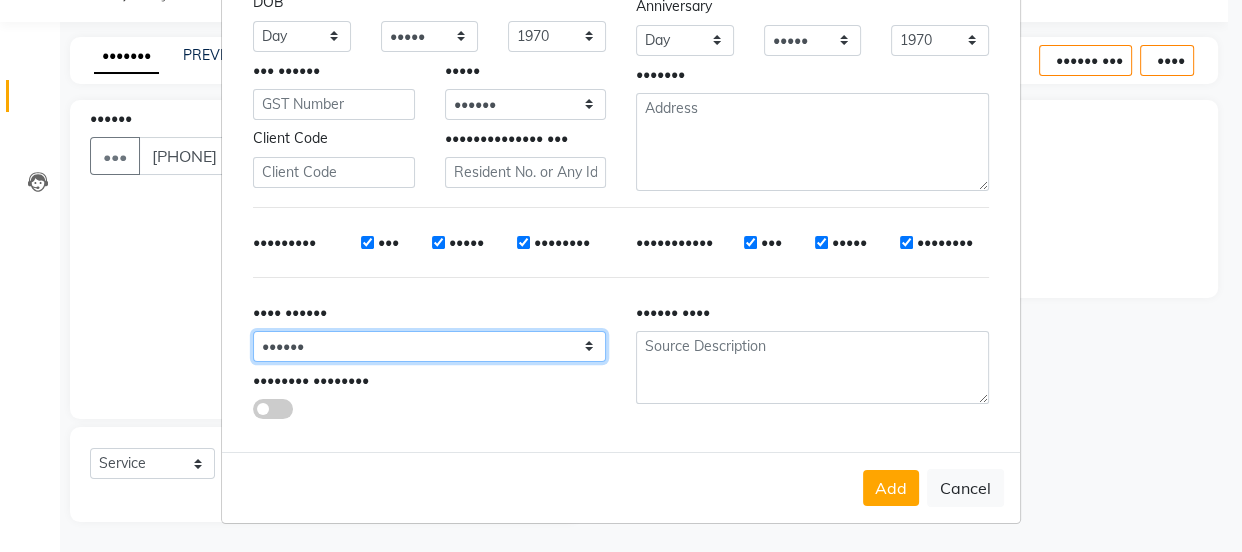 click on "•••••• ••••••• •••••••• •••••••• •••••• •••• •• ••••• ••••••••••••• •••••••• •••••••• •••••• ••••• •••••••••  •••••••  ••••••••" at bounding box center (302, 36) 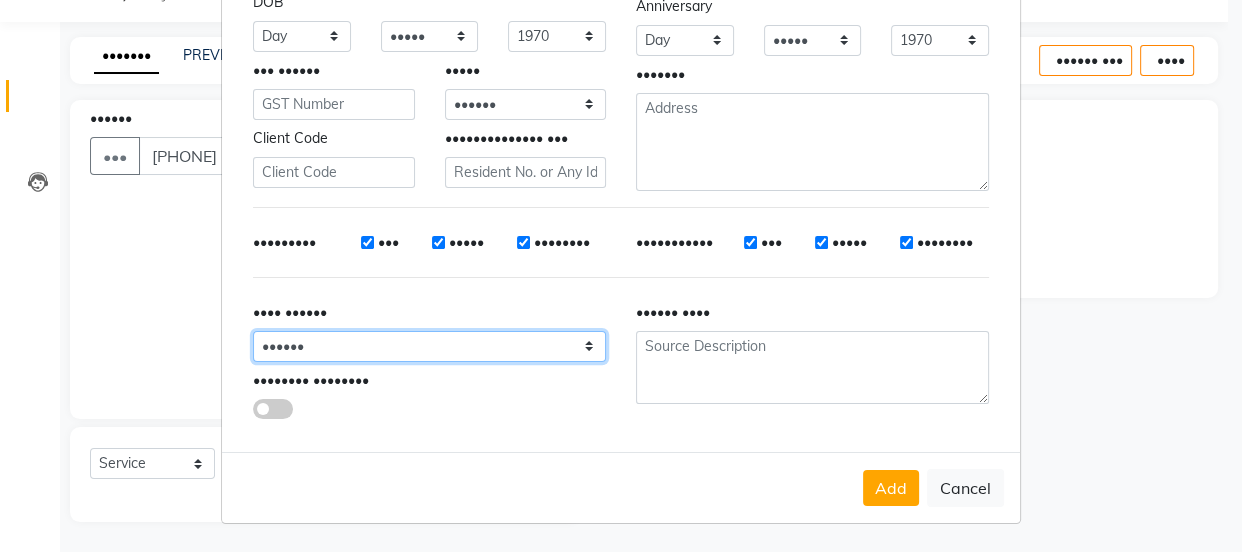 select on "32608" 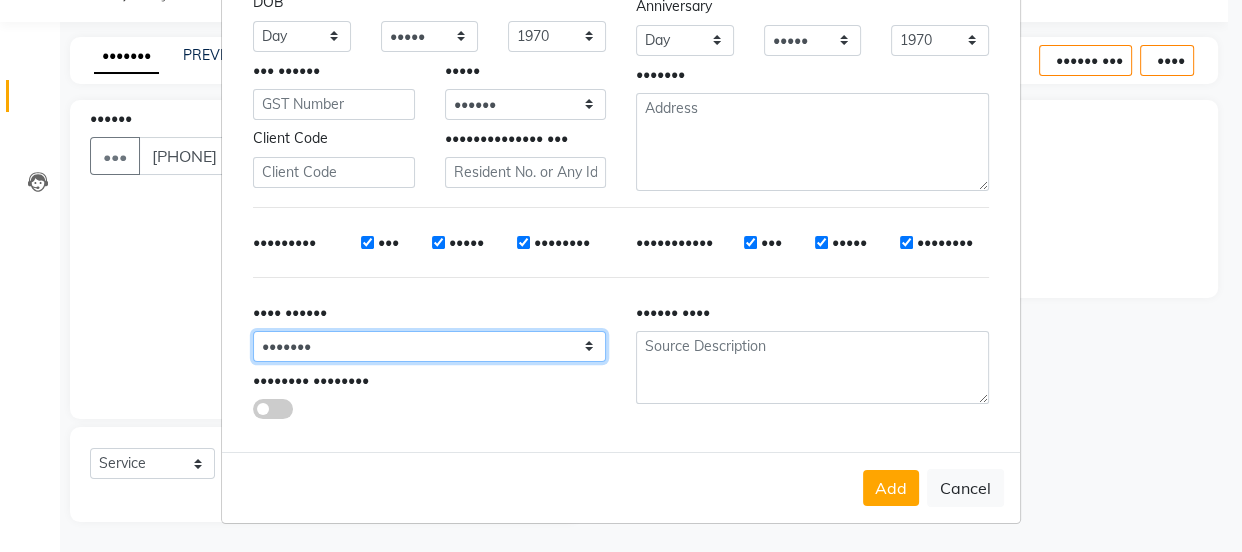 click on "•••••• ••••••• •••••••• •••••••• •••••• •••• •• ••••• ••••••••••••• •••••••• •••••••• •••••• ••••• •••••••••  •••••••  ••••••••" at bounding box center [302, 36] 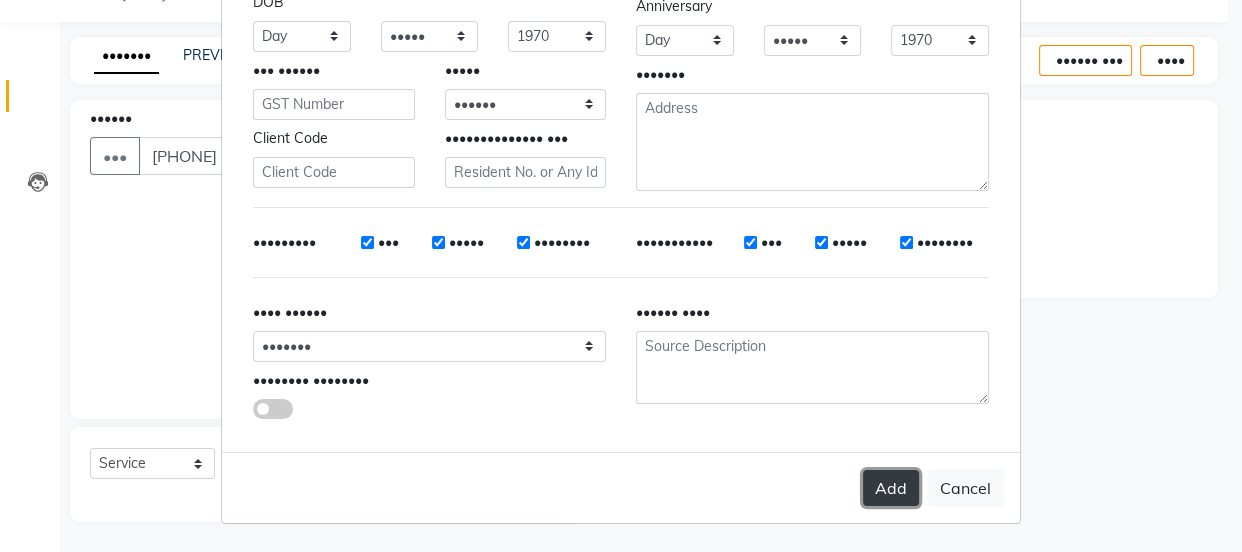 click on "Add" at bounding box center (891, 488) 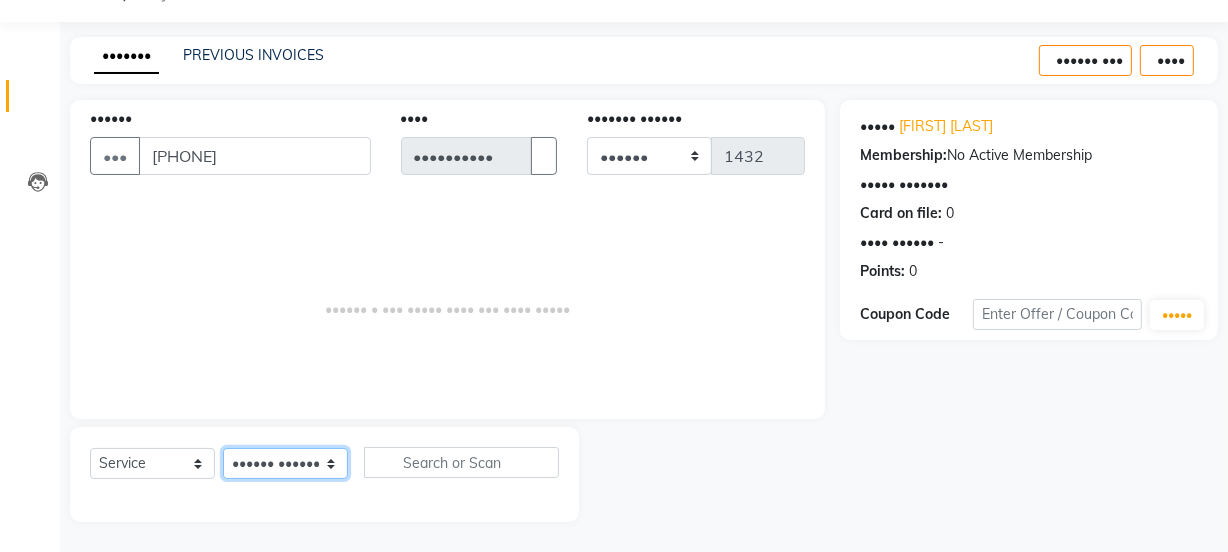 click on "•••••• ••••••• •••• ••••••• •••• ••••• •••••• ••••• ••••• ••••••• •••••• •••• ••••• •••••• ••••• ••••• ••••• •••• •••• ••••• •••••• •••••••  ••••••• •••••• ••••• •••••••" at bounding box center [285, 463] 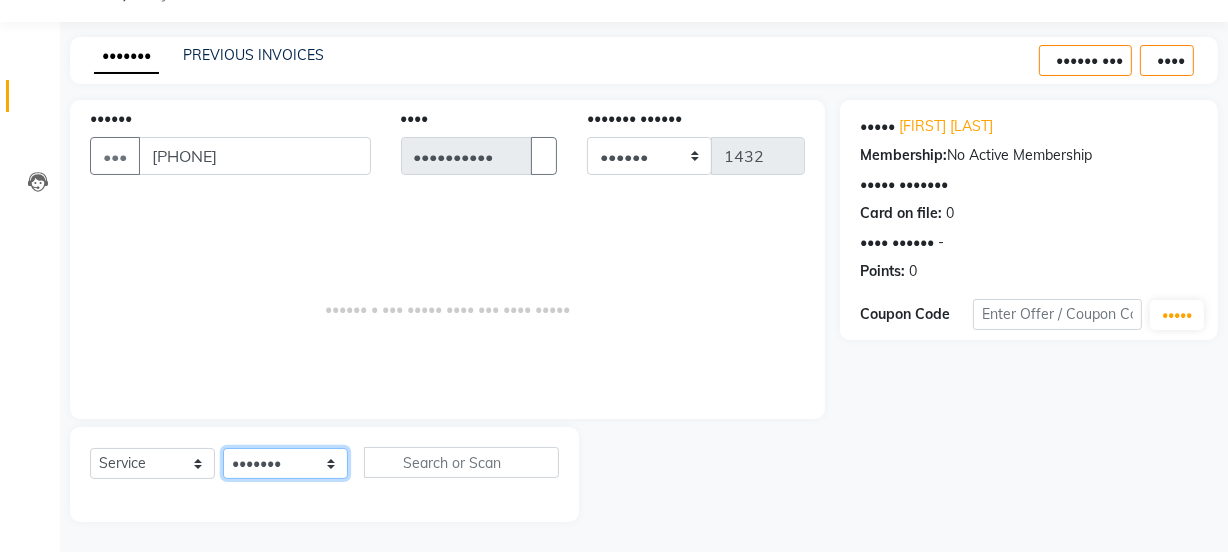 click on "•••••• ••••••• •••• ••••••• •••• ••••• •••••• ••••• ••••• ••••••• •••••• •••• ••••• •••••• ••••• ••••• ••••• •••• •••• ••••• •••••• •••••••  ••••••• •••••• ••••• •••••••" at bounding box center [285, 463] 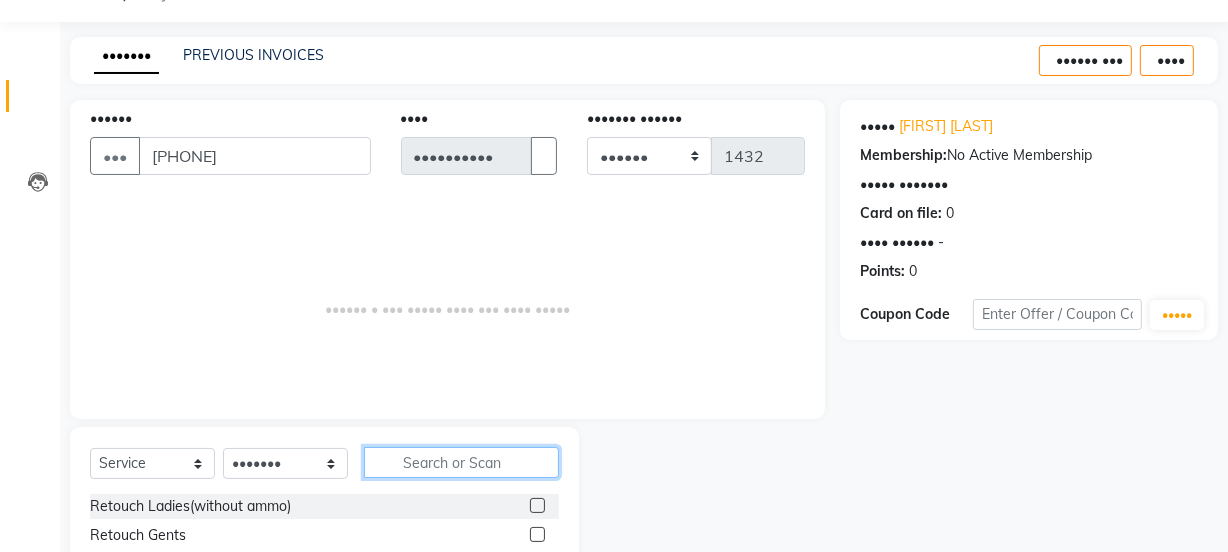 click at bounding box center (461, 462) 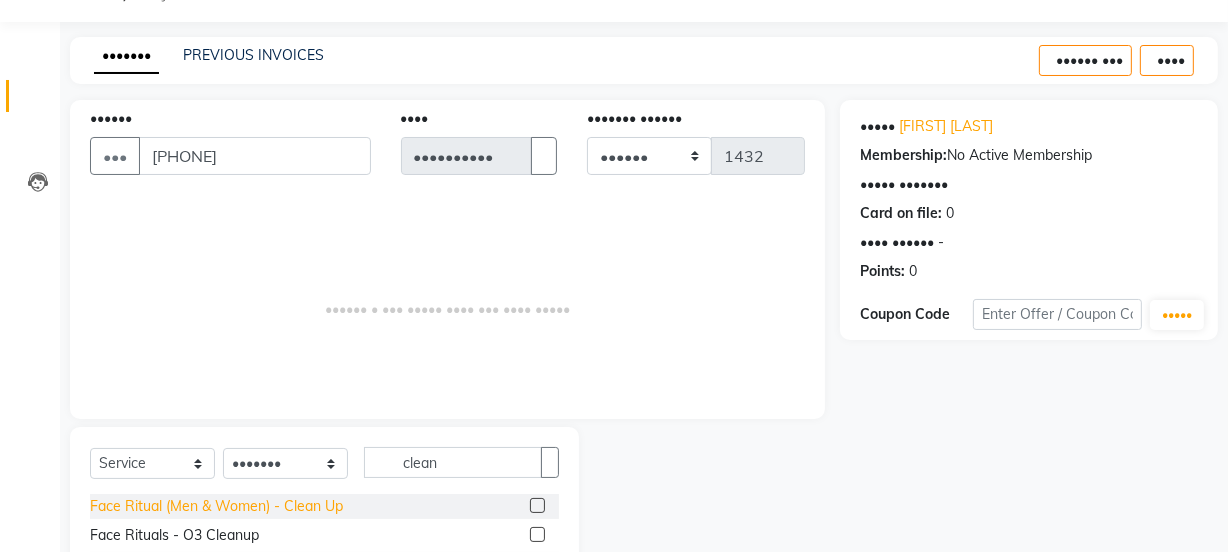 click on "Face Ritual (Men & Women) - Clean Up" at bounding box center [216, 506] 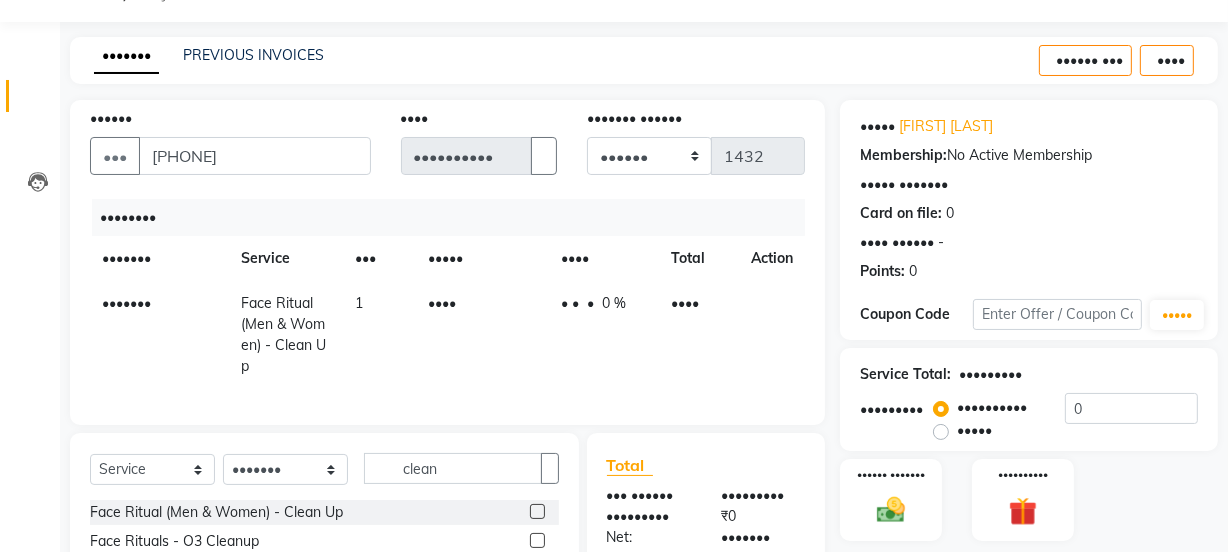 click on "••••" at bounding box center [483, 335] 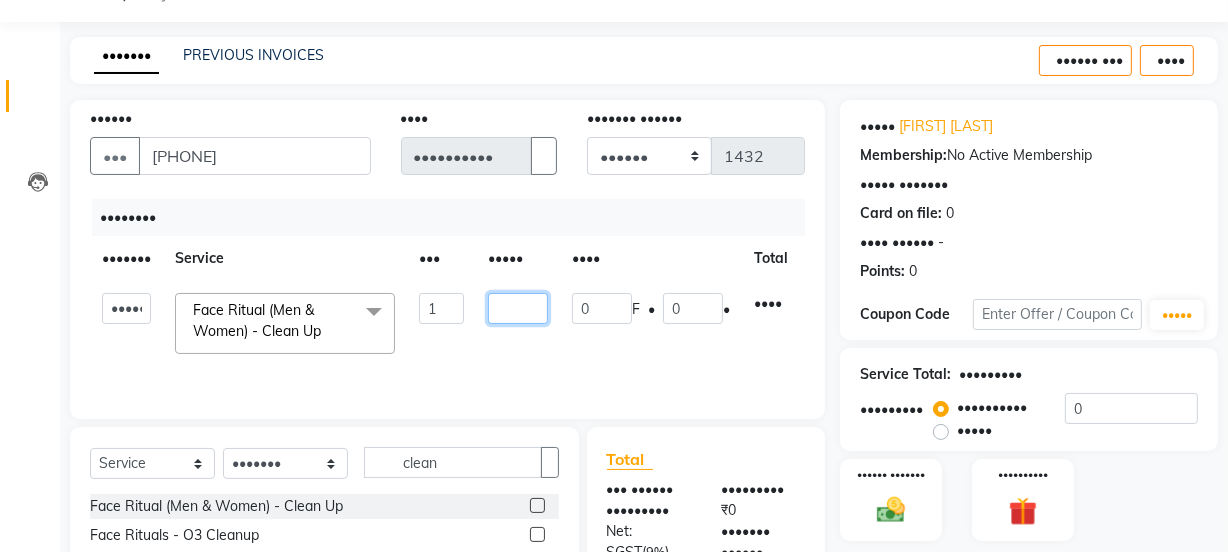 click on "••••" at bounding box center [441, 308] 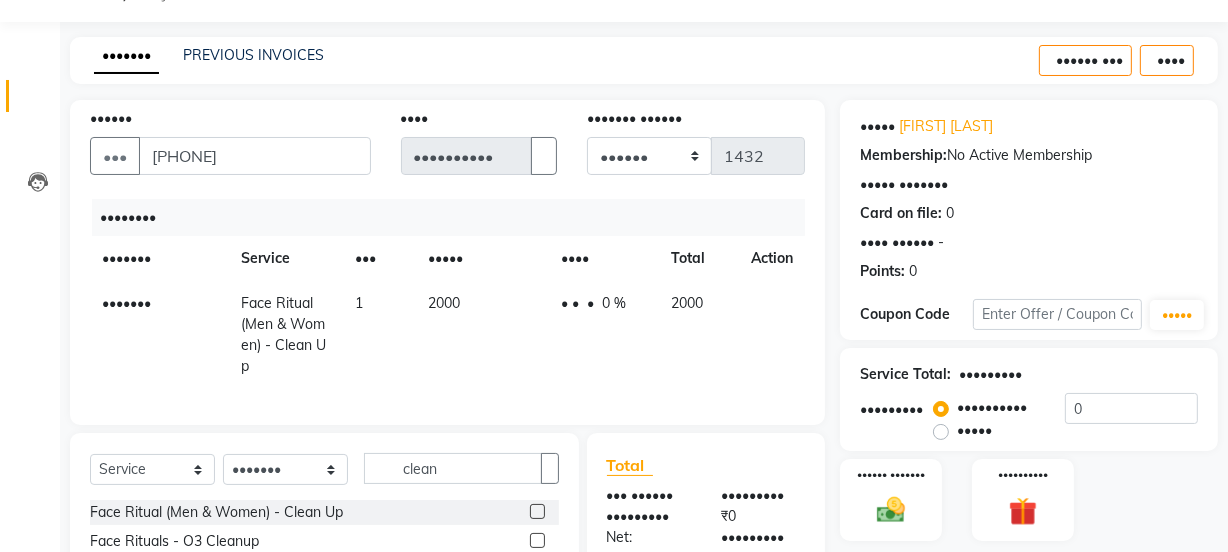 click on "• • • • •" at bounding box center [604, 335] 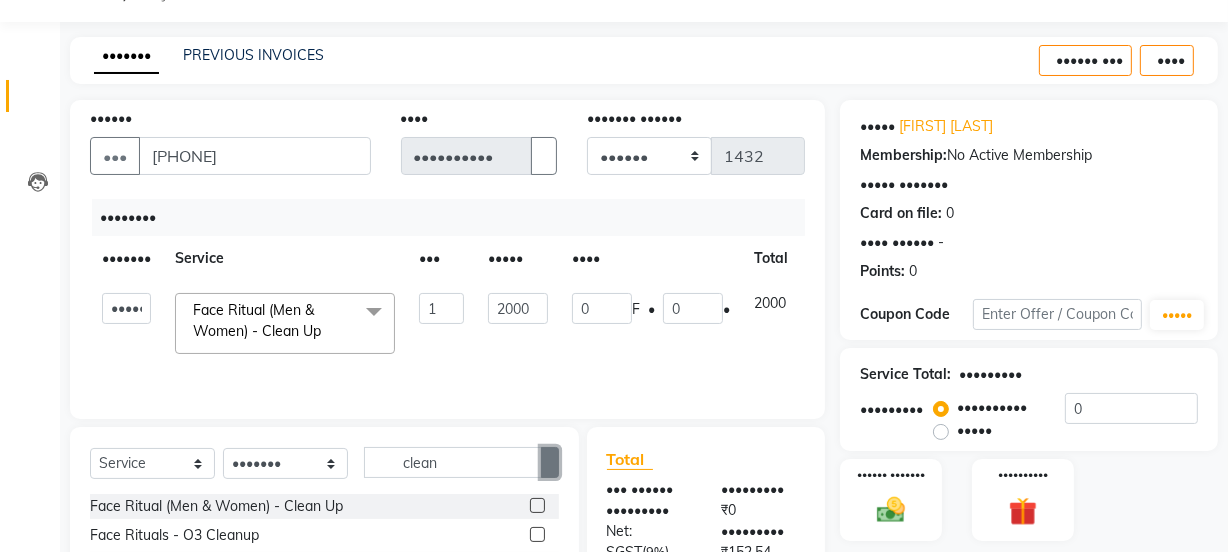 click at bounding box center (550, 463) 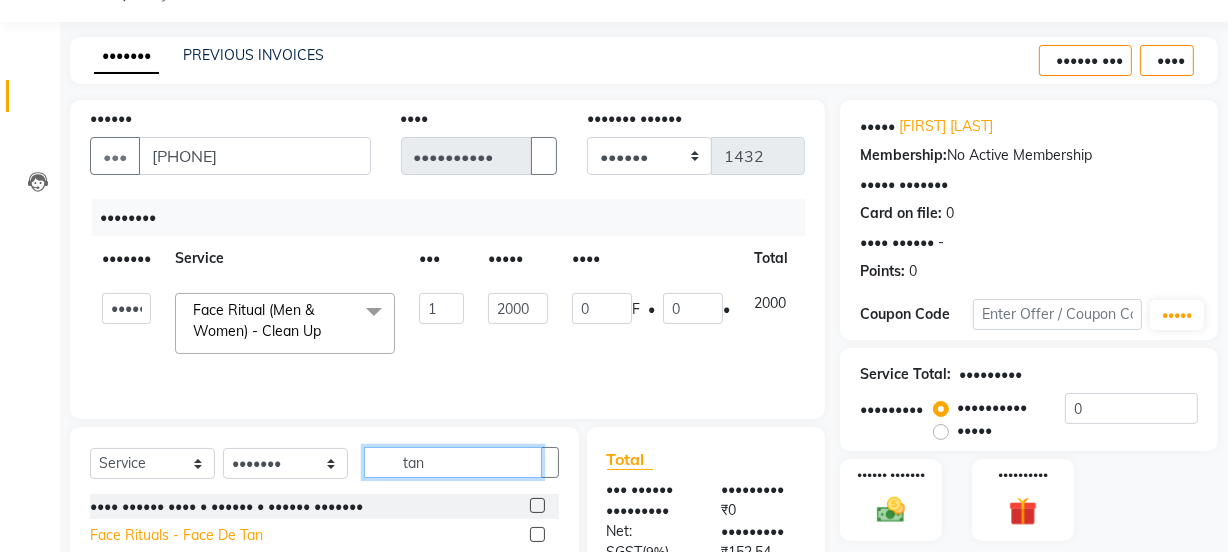 type on "tan" 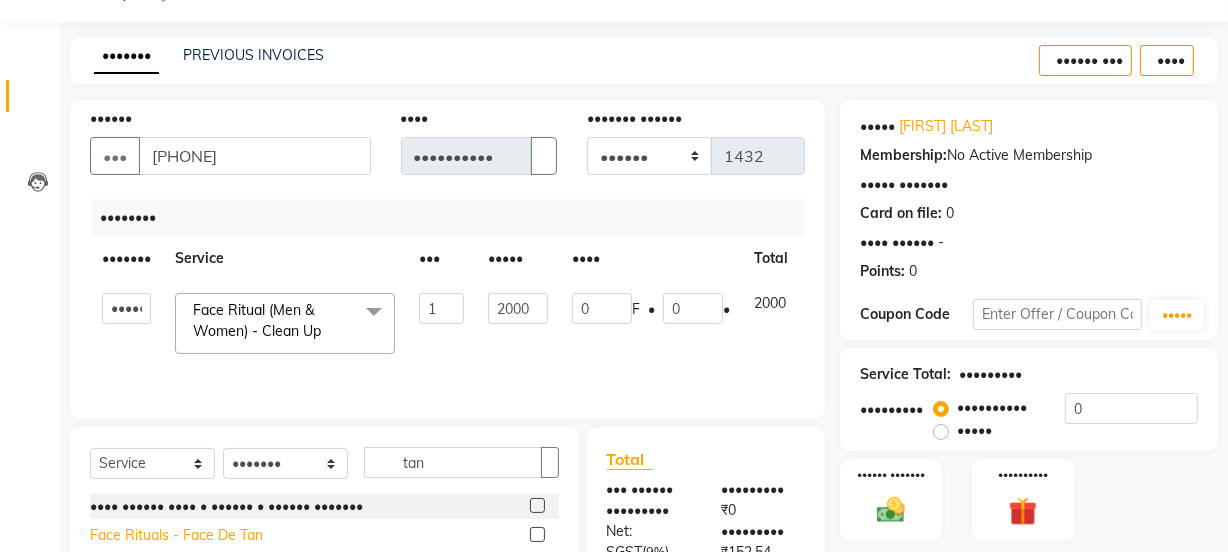 click on "Face Rituals - Face De Tan" at bounding box center [226, 506] 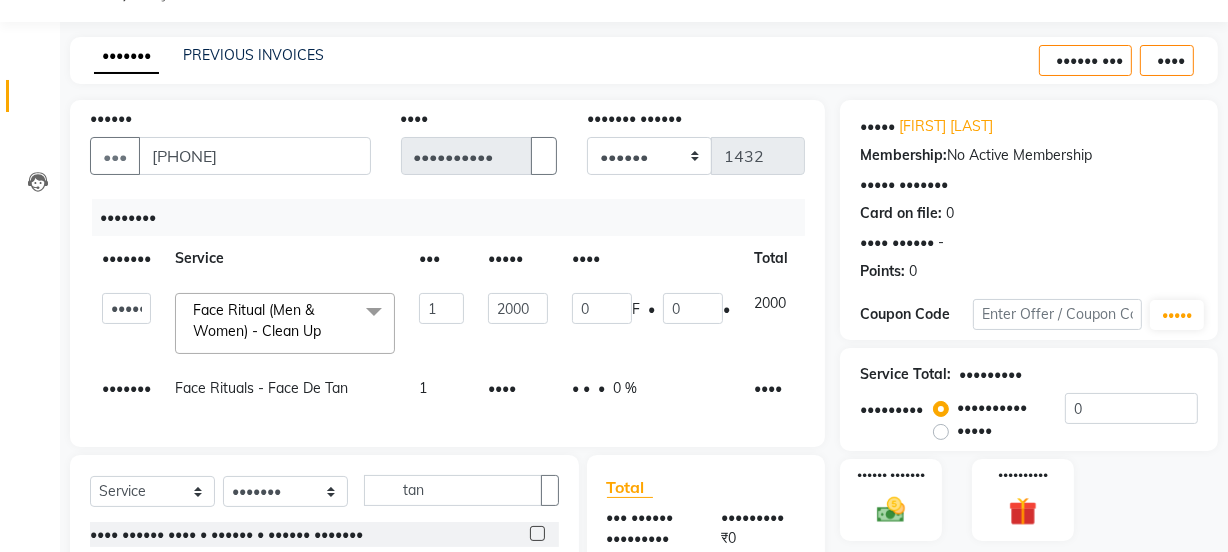 click on "••••" at bounding box center (518, 323) 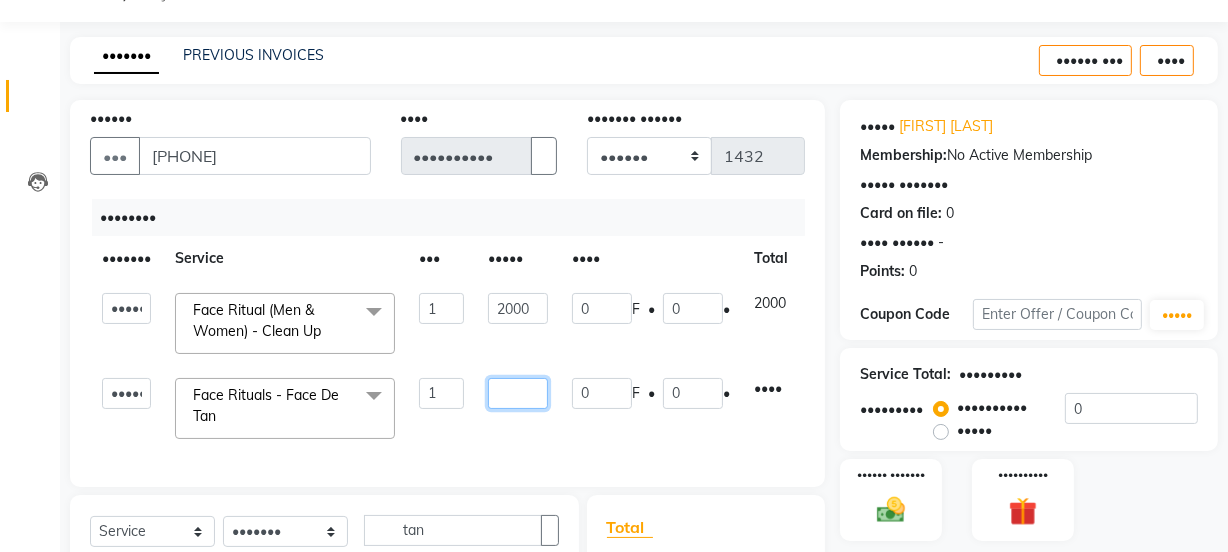 click on "••••" at bounding box center (441, 308) 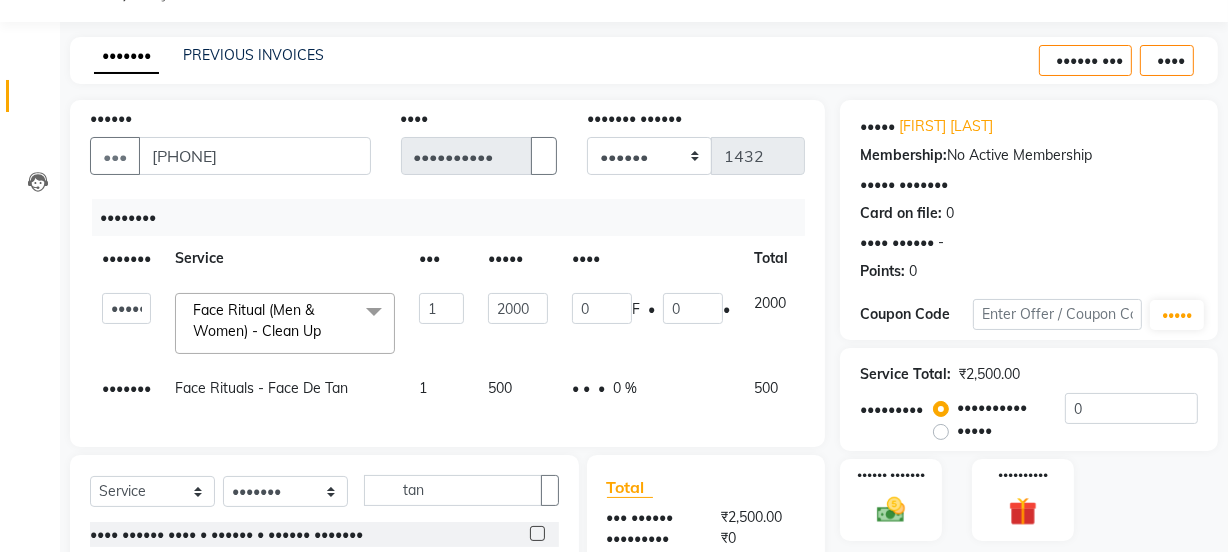 click on "Services Stylist Service Qty Price Disc Total Action  azad   farhana   fiza jahan   GAURAV   Harsh   IRFAN   Manager   massey   monu   Paras Grover   POOJA   Radha   rahul   Rani   Ravi Kumar   roshan   Sanjana    Shivani   sufyan   sunny   tanisha  Face Ritual (Men & Women) - Clean Up  x Retouch Ladies(without ammo) Retouch Gents Global Ladies Global Gents Highlights Gents Highlights/Balayage Ladies Colour Correction/Tone Down Colour Stripping retouch  Ladies - Salon Artist Ladies -cut Creative Artist Ladies - Creative Director Ladies - Style Director Ladies - Fringe Cut Styling  - Normal Wash Styling  - Luxury Wash Styling  - Blow Dry Styling  - Normal Dry Styling  - Flat Iron Styling  - Tong Curls Styling  - Steampod Iron Styling  - Hair Up Men’S Cut - salon artist Men’S Shave - Salon Artist Men’S Cut & Shave - Senior Artist Men’S Cut & Shave - Creative Director Men’S Cut & Shave - Style Director Shave - Shave Premium Shave - Premium Shave Beard Ritual - Beard Ritual Beard Trim - Beard Trim 1 0" at bounding box center (447, 313) 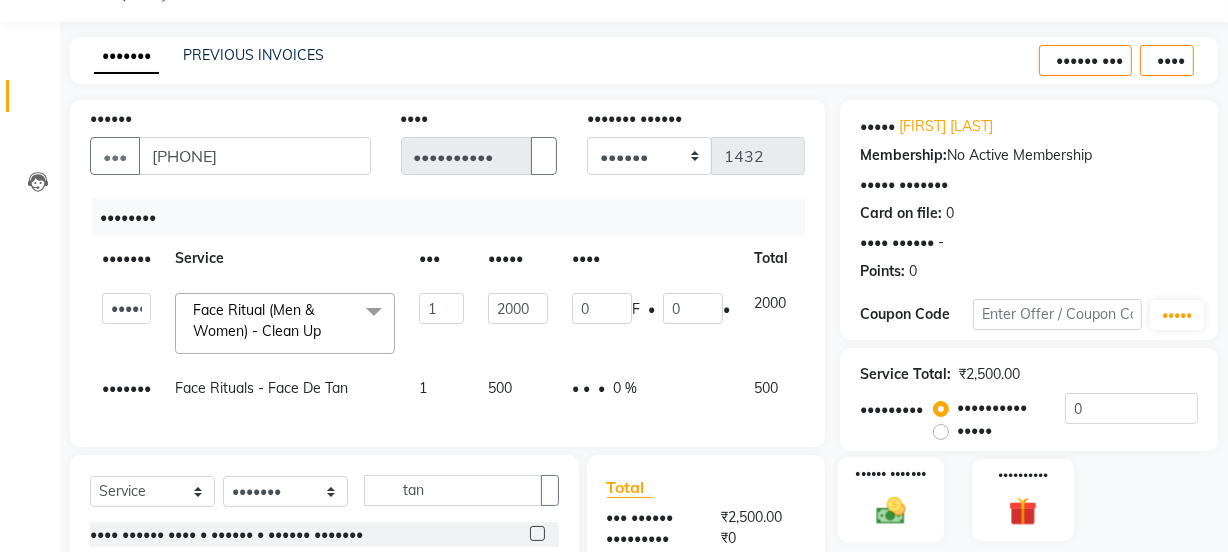 click at bounding box center (891, 510) 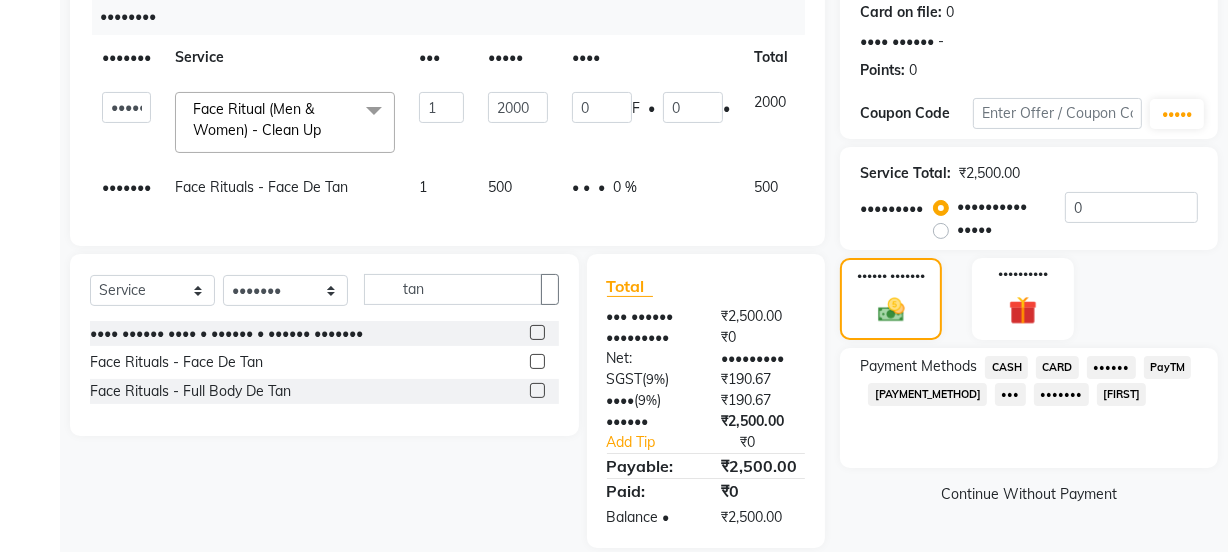 scroll, scrollTop: 310, scrollLeft: 0, axis: vertical 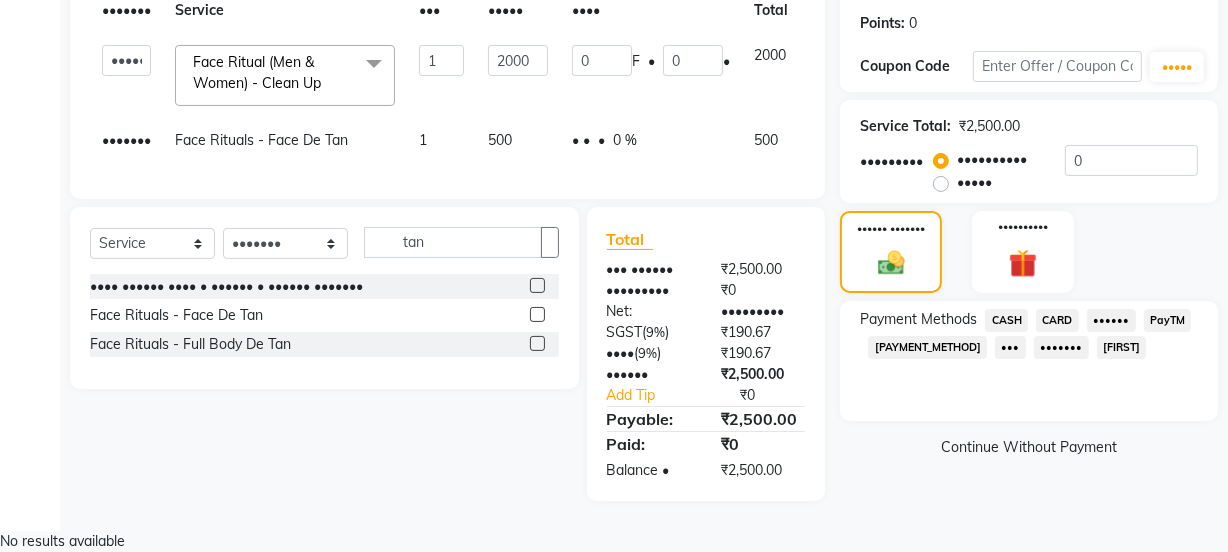 click on "CASH" at bounding box center (1006, 320) 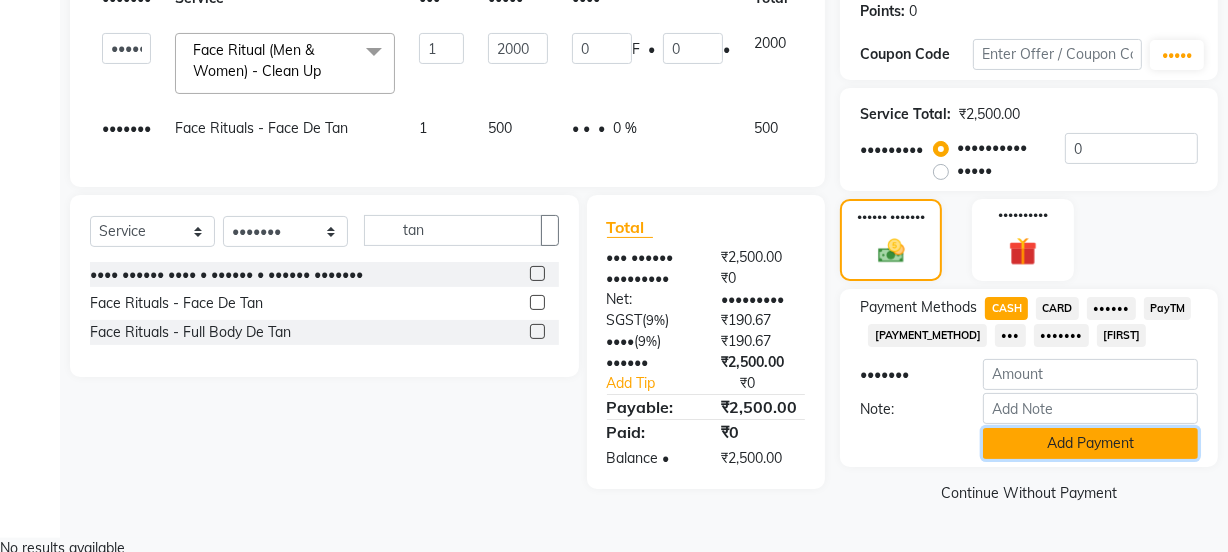 click on "Add Payment" at bounding box center [1090, 443] 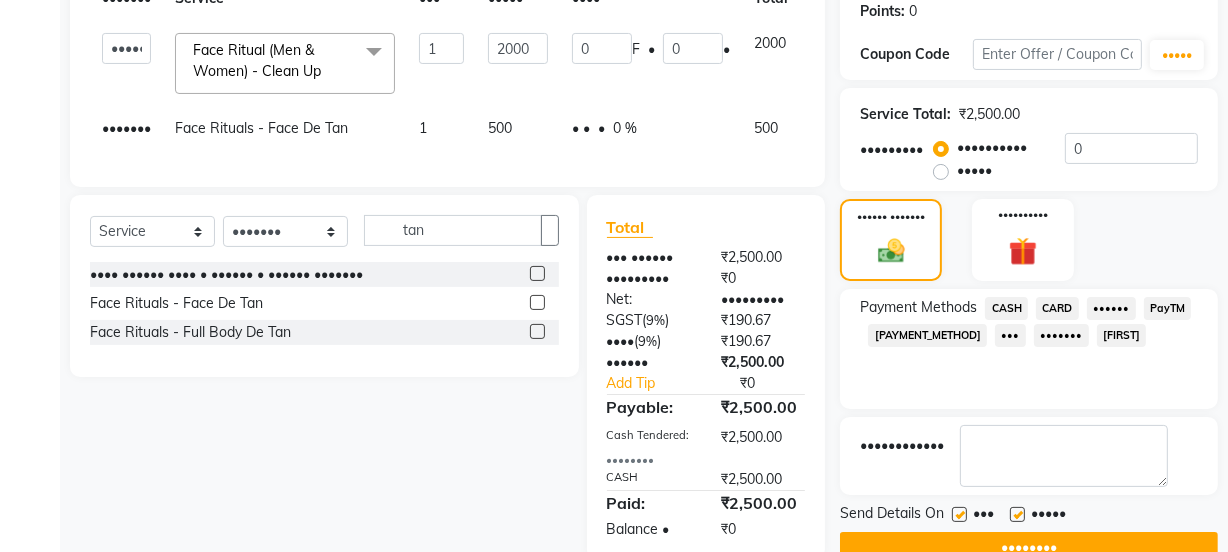 scroll, scrollTop: 381, scrollLeft: 0, axis: vertical 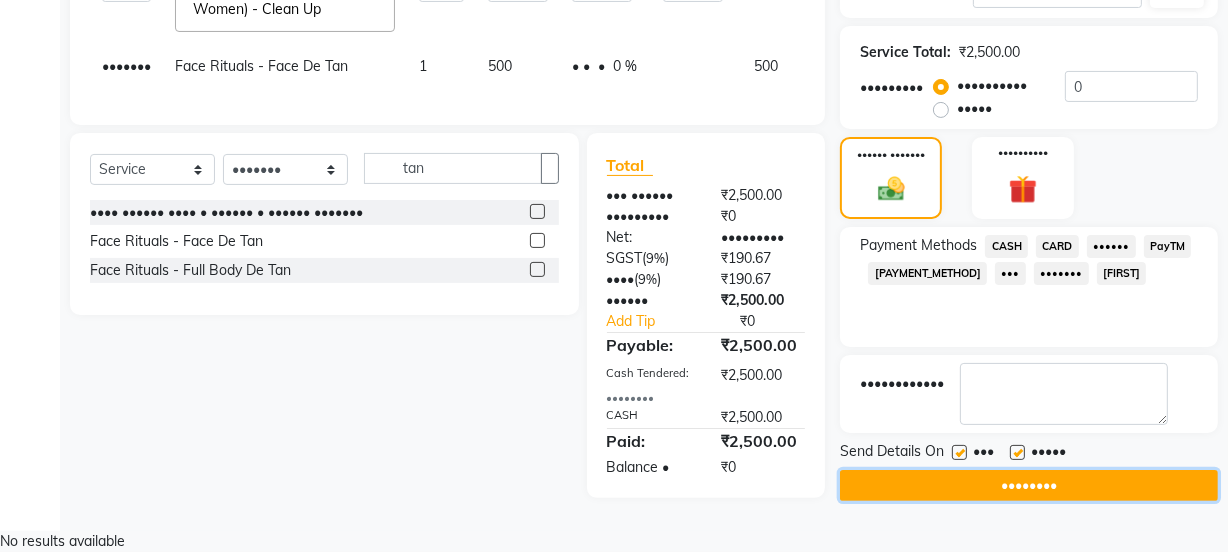 click on "••••••••" at bounding box center [1029, 485] 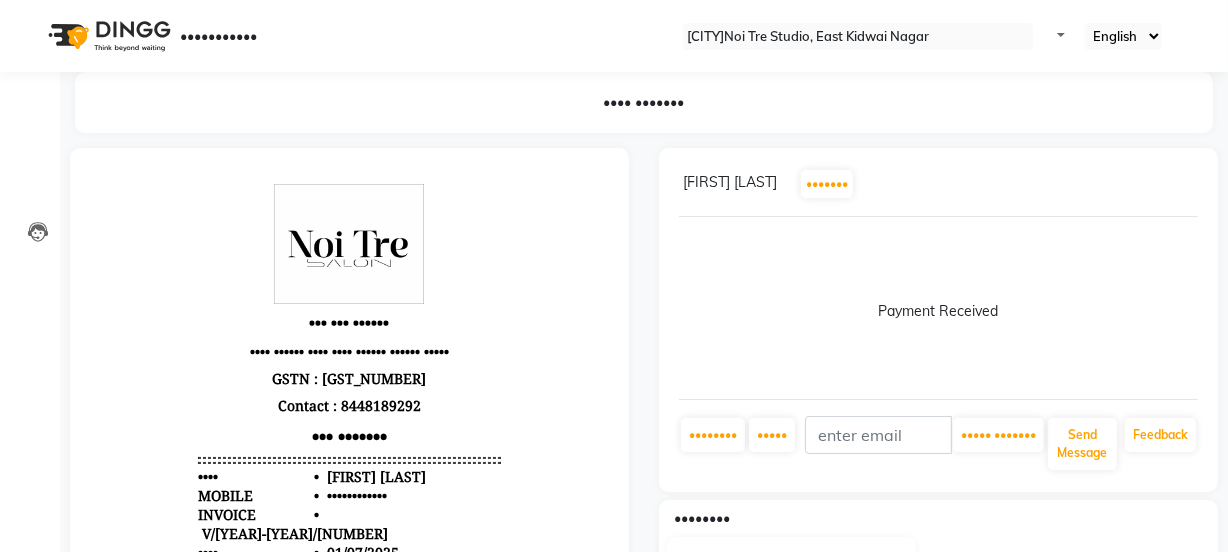 scroll, scrollTop: 0, scrollLeft: 0, axis: both 